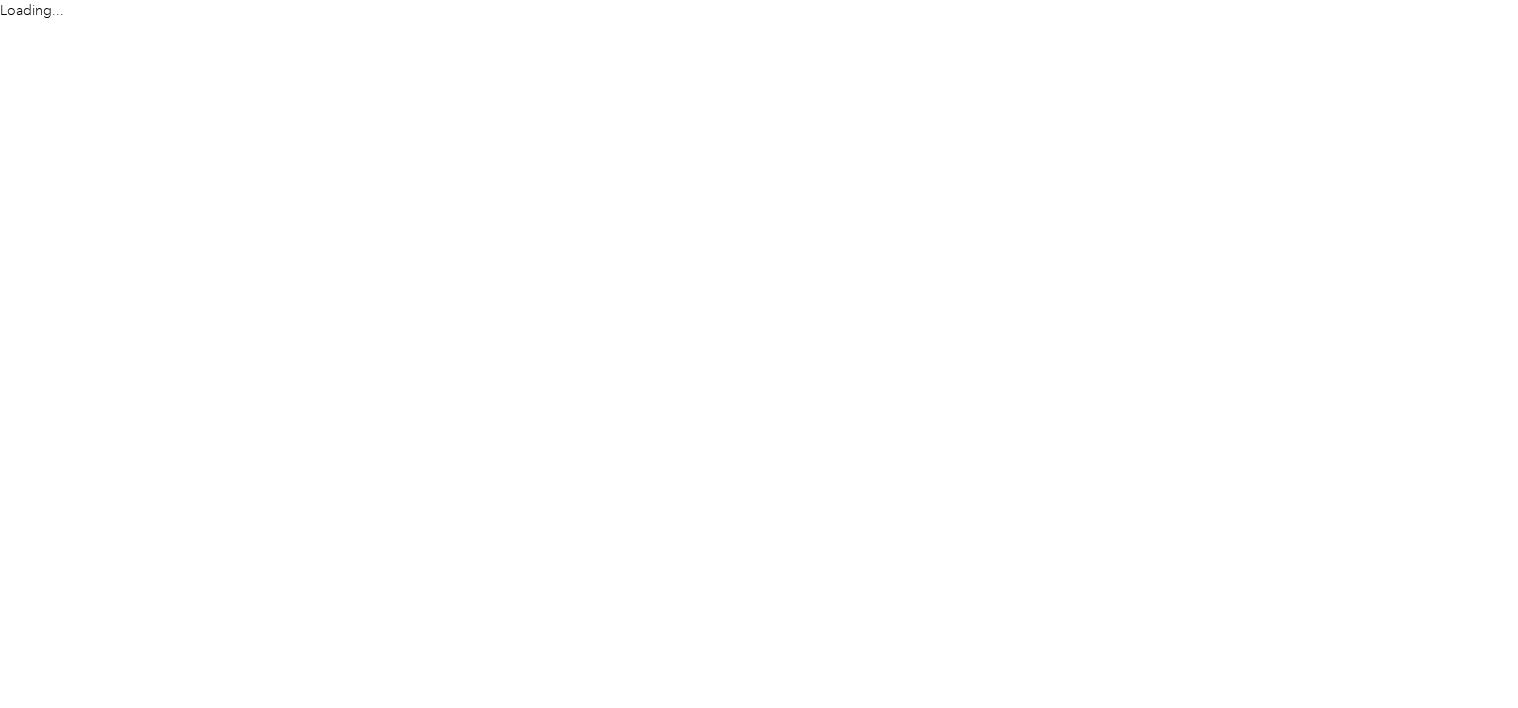 scroll, scrollTop: 0, scrollLeft: 0, axis: both 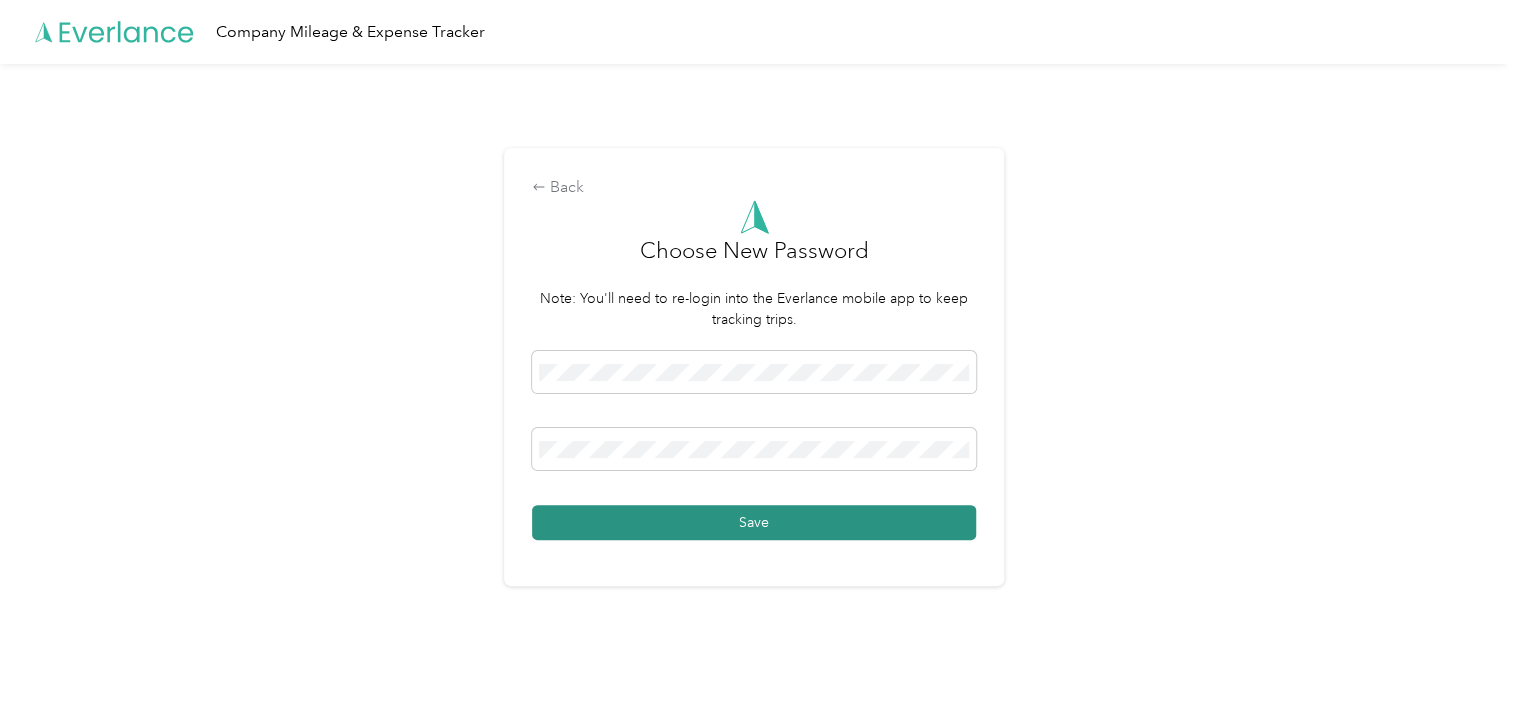 click on "Save" at bounding box center [754, 522] 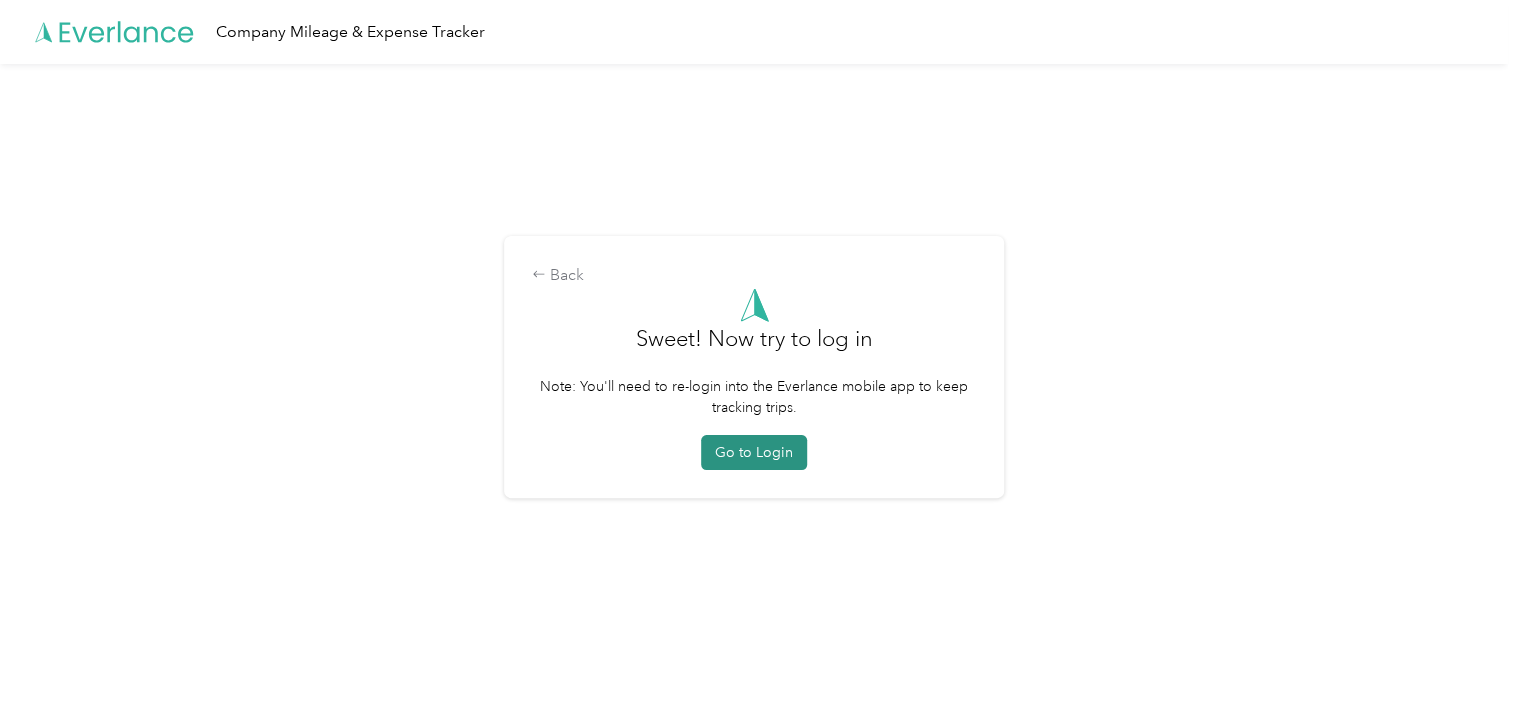 click on "Go to Login" at bounding box center (754, 452) 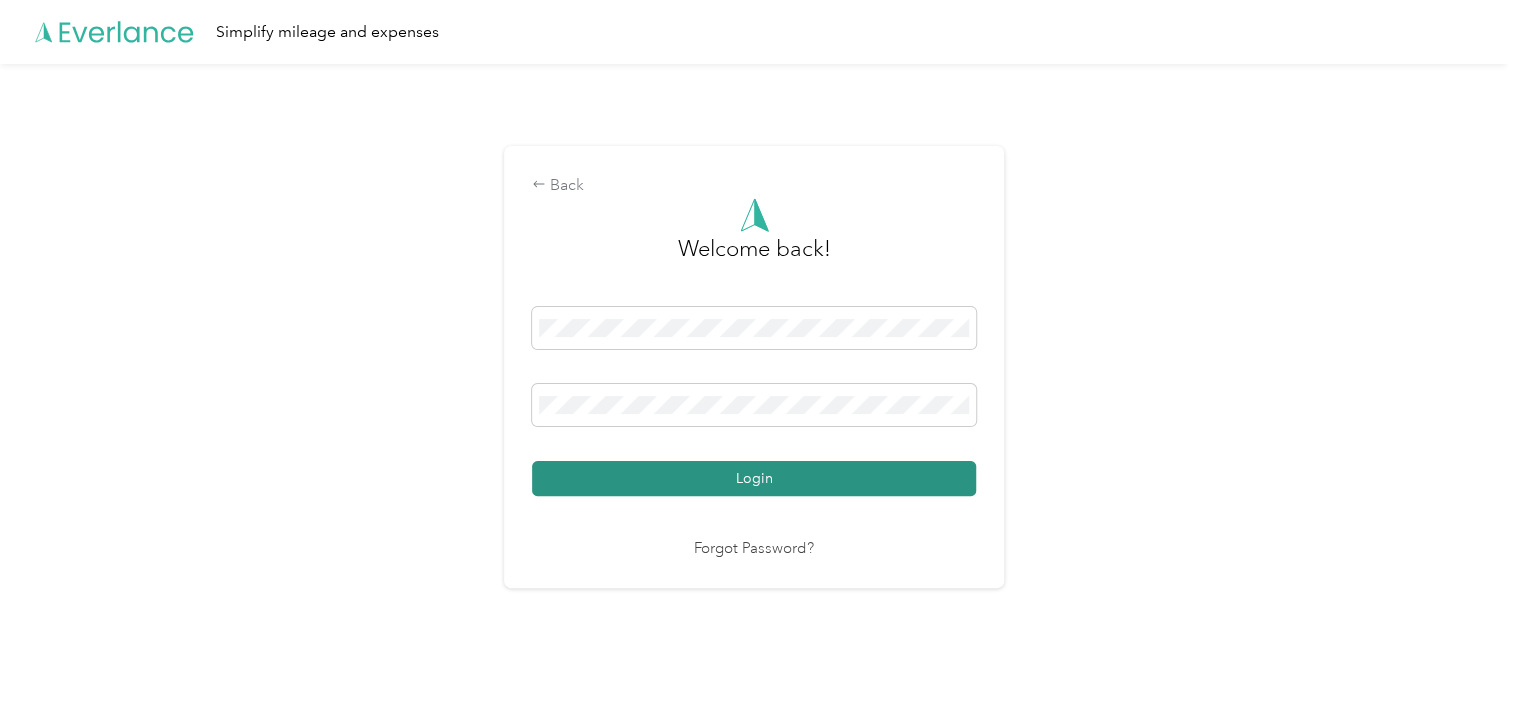 click on "Login" at bounding box center (754, 478) 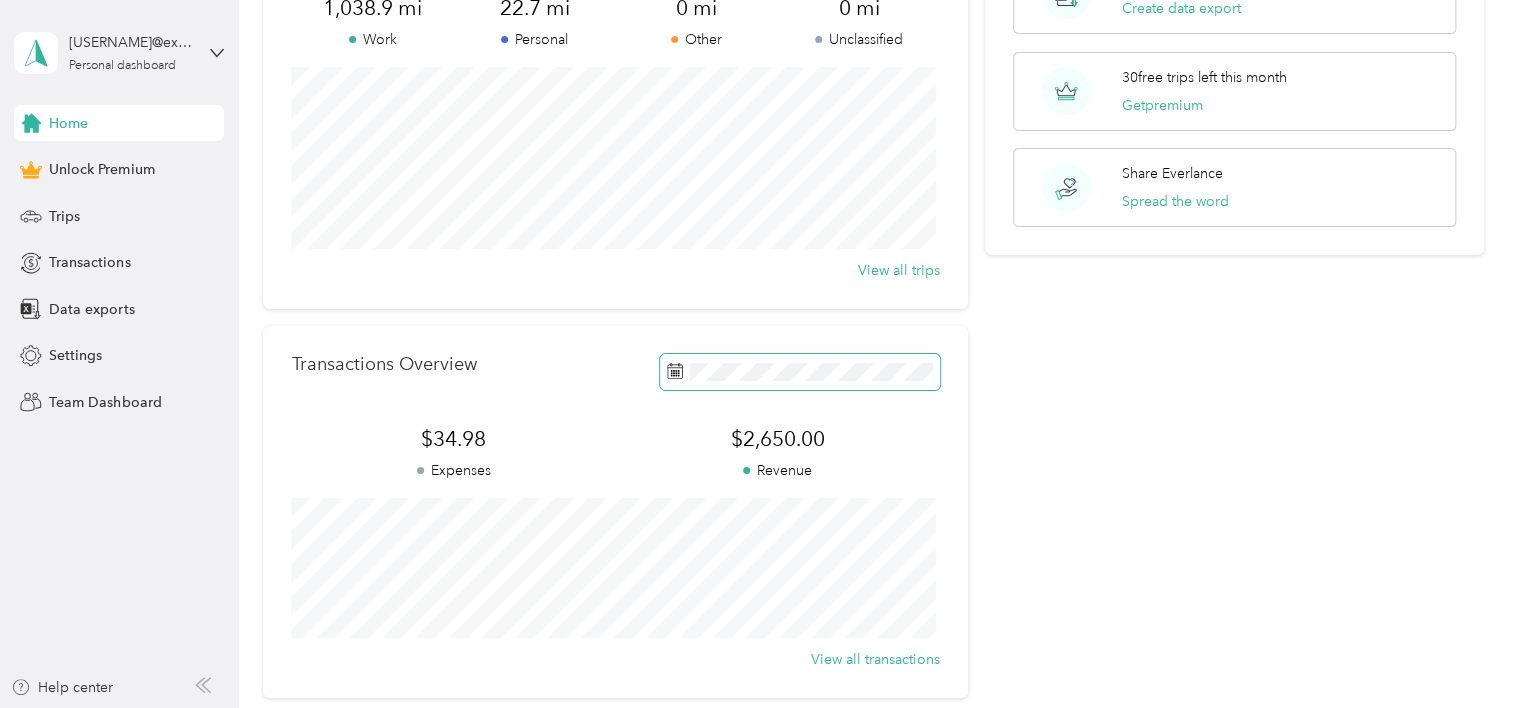 scroll, scrollTop: 0, scrollLeft: 0, axis: both 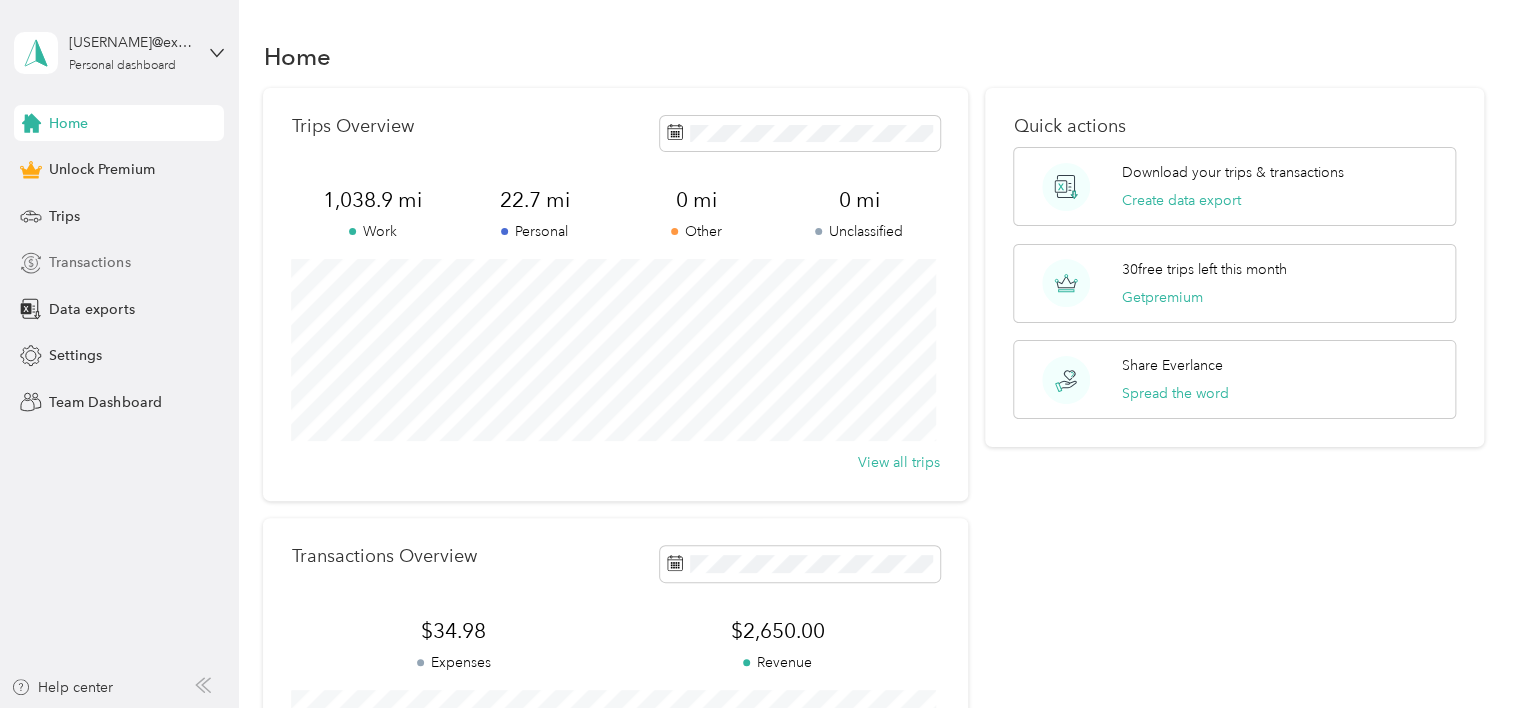 click on "Transactions" at bounding box center (89, 262) 